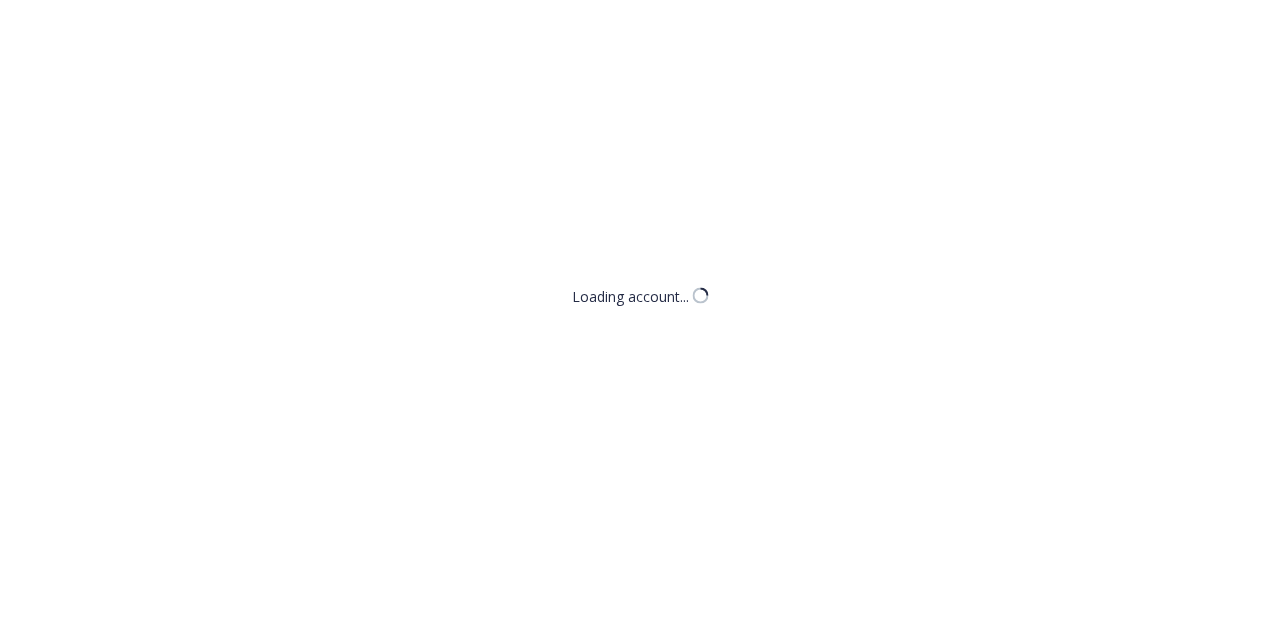 scroll, scrollTop: 0, scrollLeft: 0, axis: both 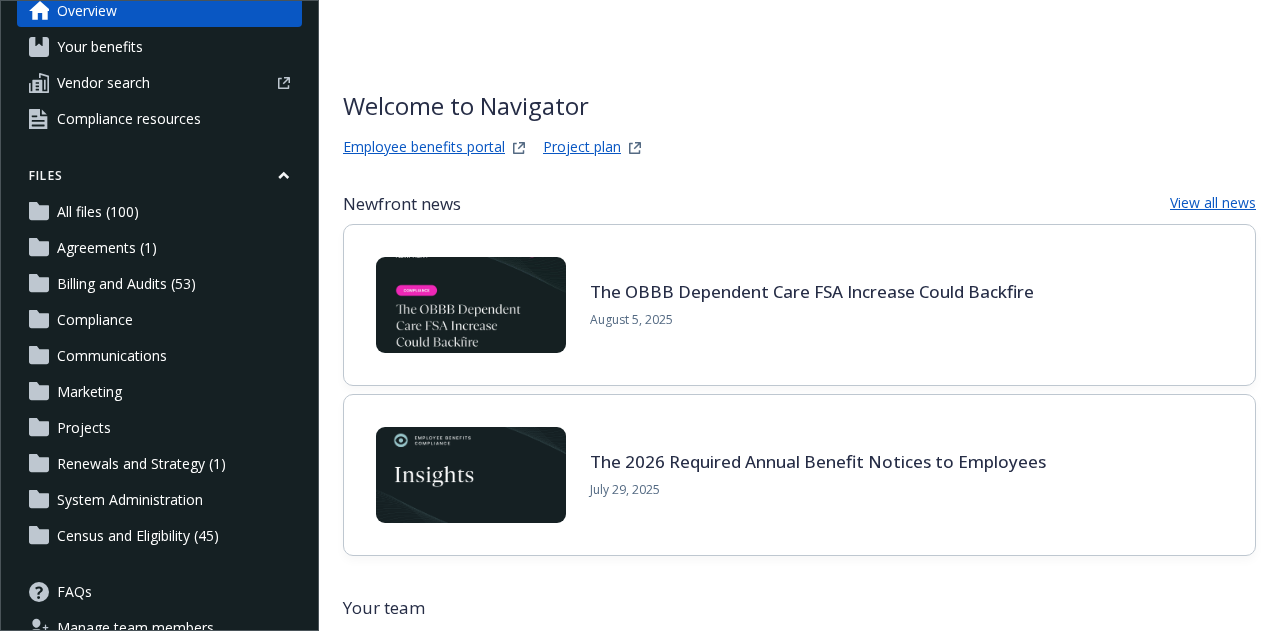 click on "Census and Eligibility (45)" at bounding box center [138, 536] 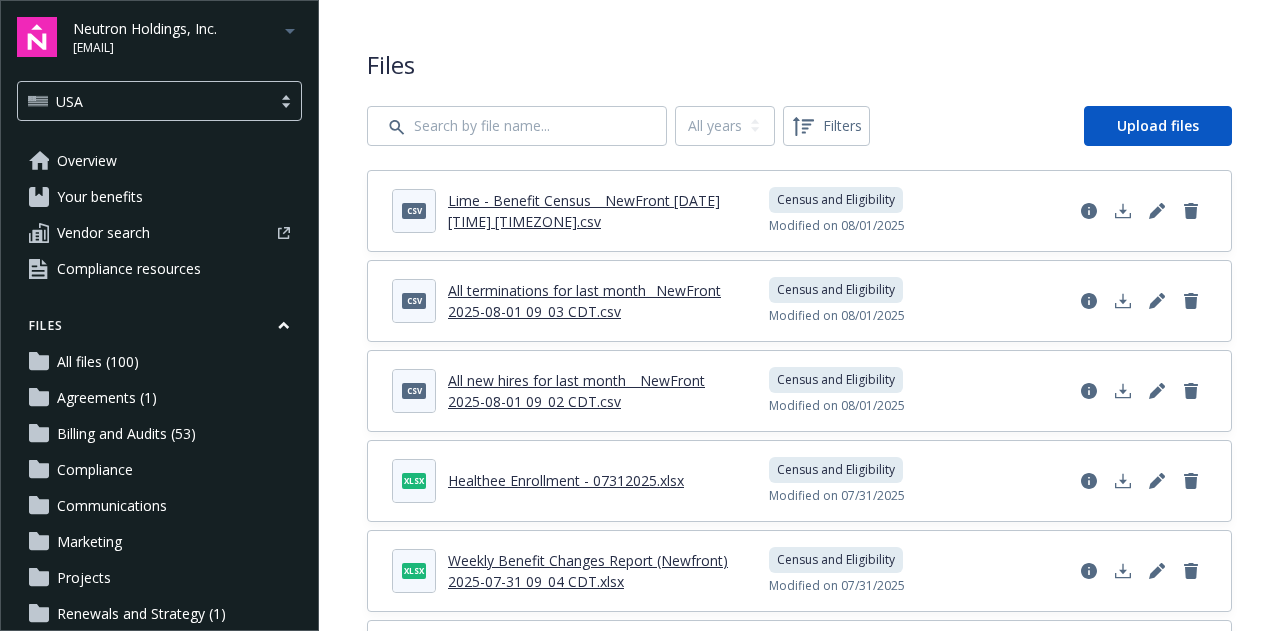 click on "Neutron Holdings, Inc." at bounding box center [145, 28] 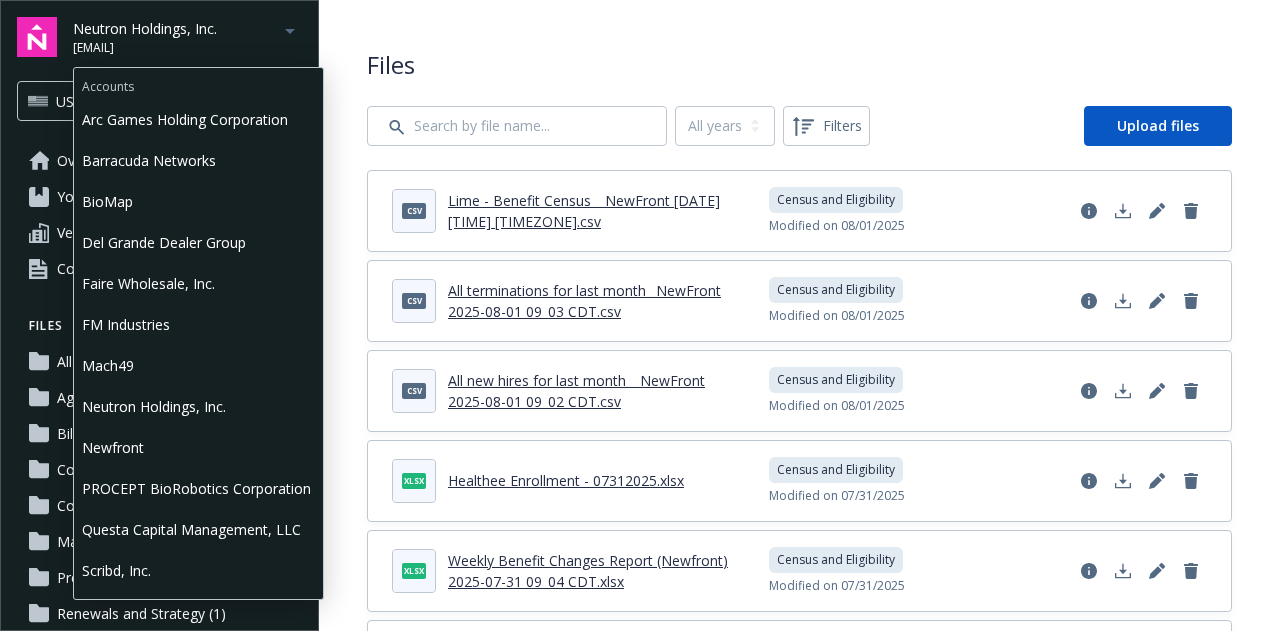 click on "Faire Wholesale, Inc." at bounding box center (198, 283) 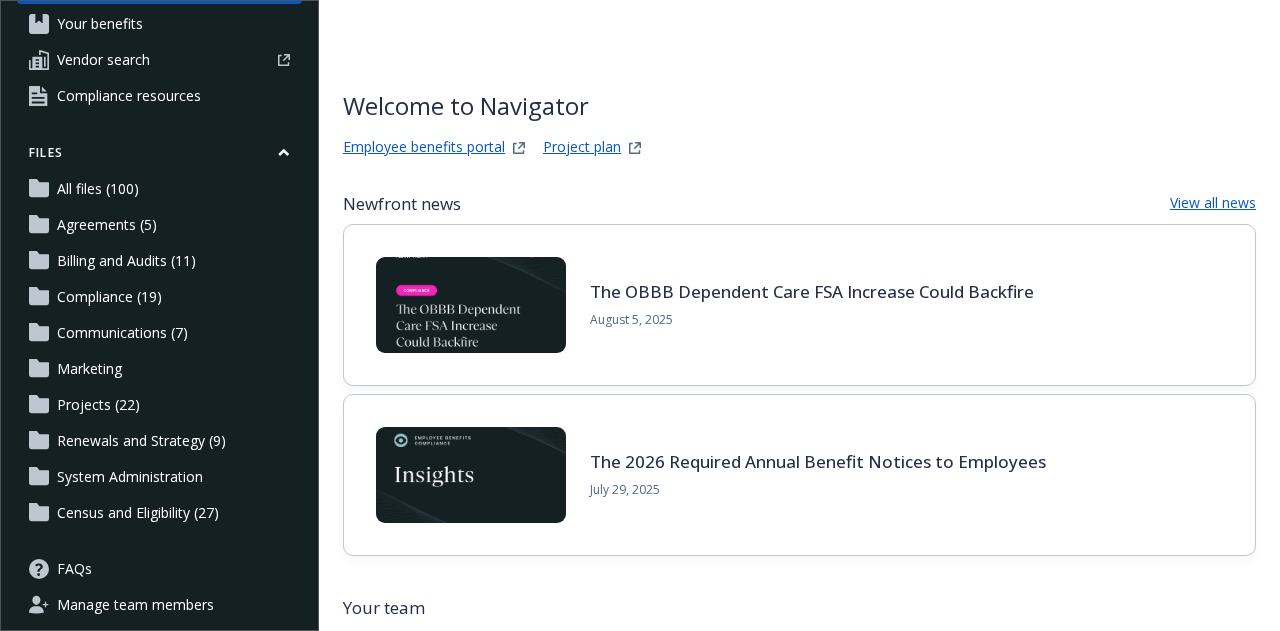 scroll, scrollTop: 110, scrollLeft: 0, axis: vertical 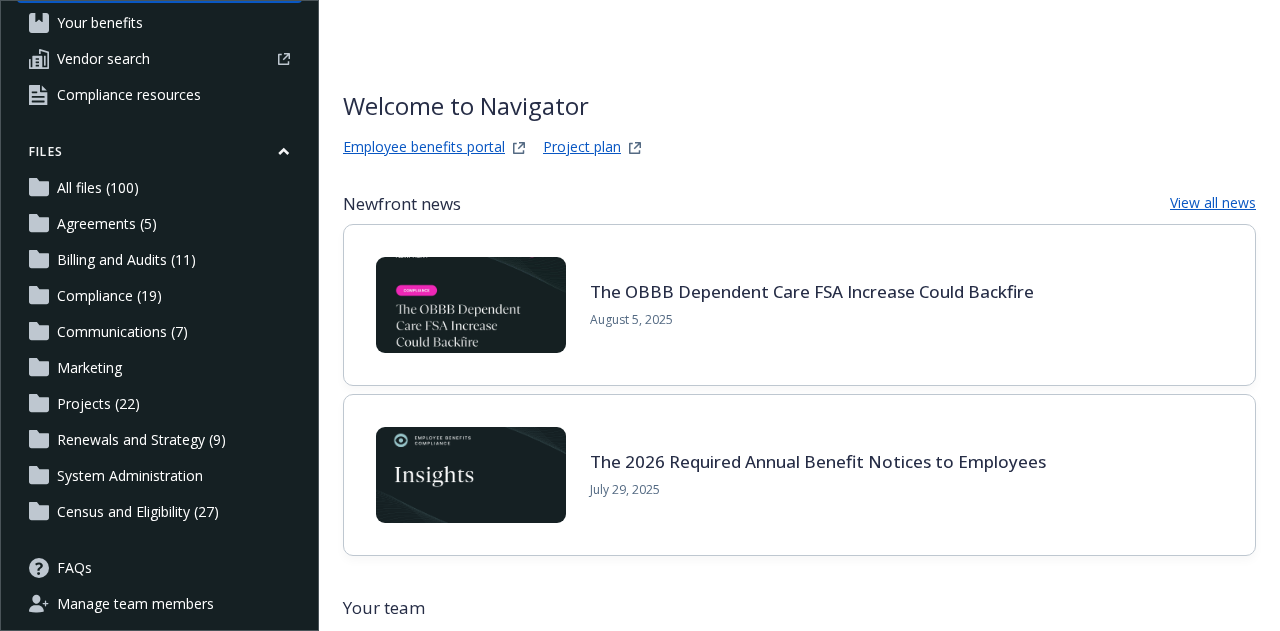 click on "Census and Eligibility (27)" at bounding box center (159, 512) 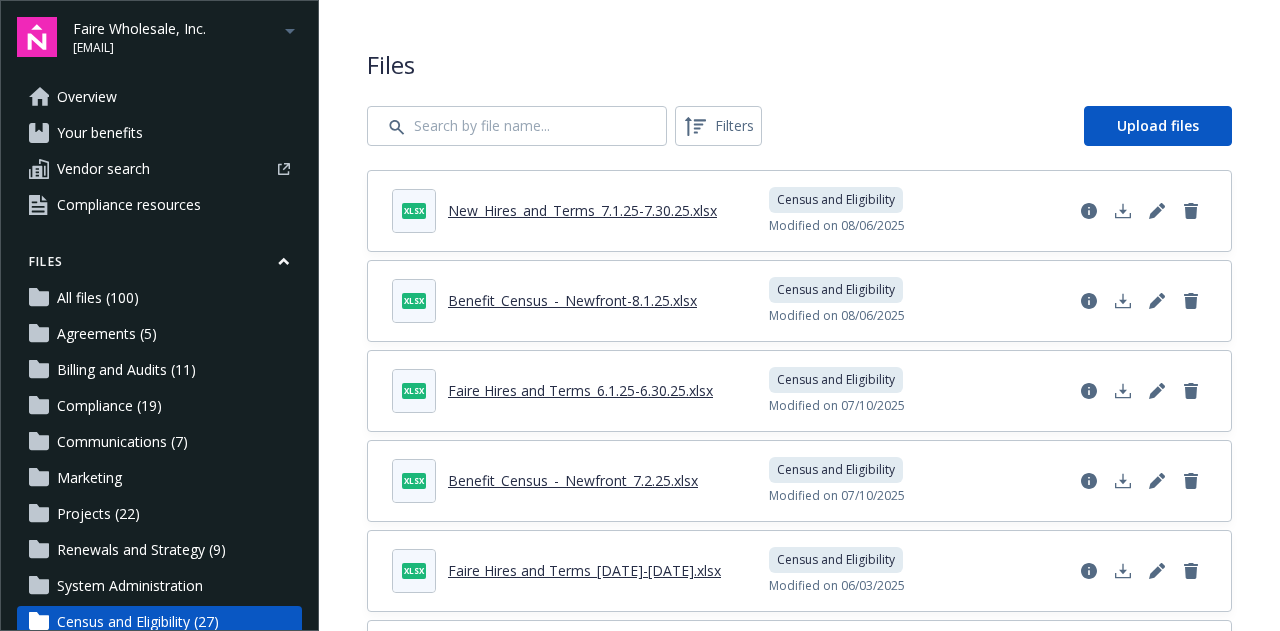 click on "Files Filters Upload files xlsx New_Hires_and_Terms_7.1.25-7.30.25.xlsx Census and Eligibility Modified on   08/06/2025   xlsx Benefit_Census_-_Newfront-8.1.25.xlsx Census and Eligibility Modified on   08/06/2025   xlsx Faire Hires and Terms_6.1.25-6.30.25.xlsx Census and Eligibility Modified on   07/10/2025   xlsx Benefit_Census_-_Newfront_7.2.25.xlsx Census and Eligibility Modified on   07/10/2025   xlsx Faire Hires and Terms_5.1.25-5.31.25.xlsx Census and Eligibility Modified on   06/03/2025   xlsx Benefit_Census_-_Newfront 6.2.25.xlsx Census and Eligibility Modified on   06/03/2025   xlsx Faire Hires and Terms_4.1.25-4.30.25.xlsx Census and Eligibility Modified on   05/06/2025   xlsx Benefit_Census_-_Newfront 5.1.25.xlsx Census and Eligibility Modified on   05/06/2025   xlsx Faire Hires and Terms - 3.1.25-3.31.25.xlsx Census and Eligibility Modified on   04/14/2025   xlsx Benefit_Census_Newfront 4.1.25.xlsx Census and Eligibility Modified on   04/14/2025   xlsx Faire Hires and Terms - 2.1.25-2.28.25.xlsx" at bounding box center (799, 1410) 